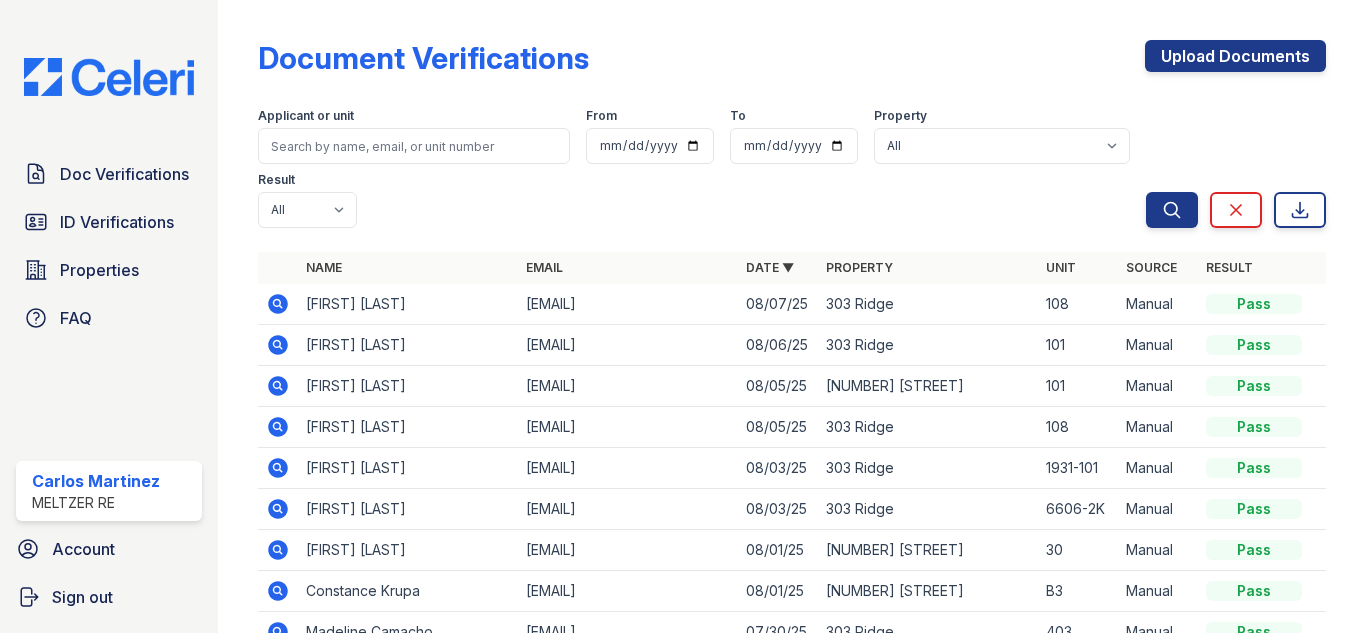 scroll, scrollTop: 0, scrollLeft: 0, axis: both 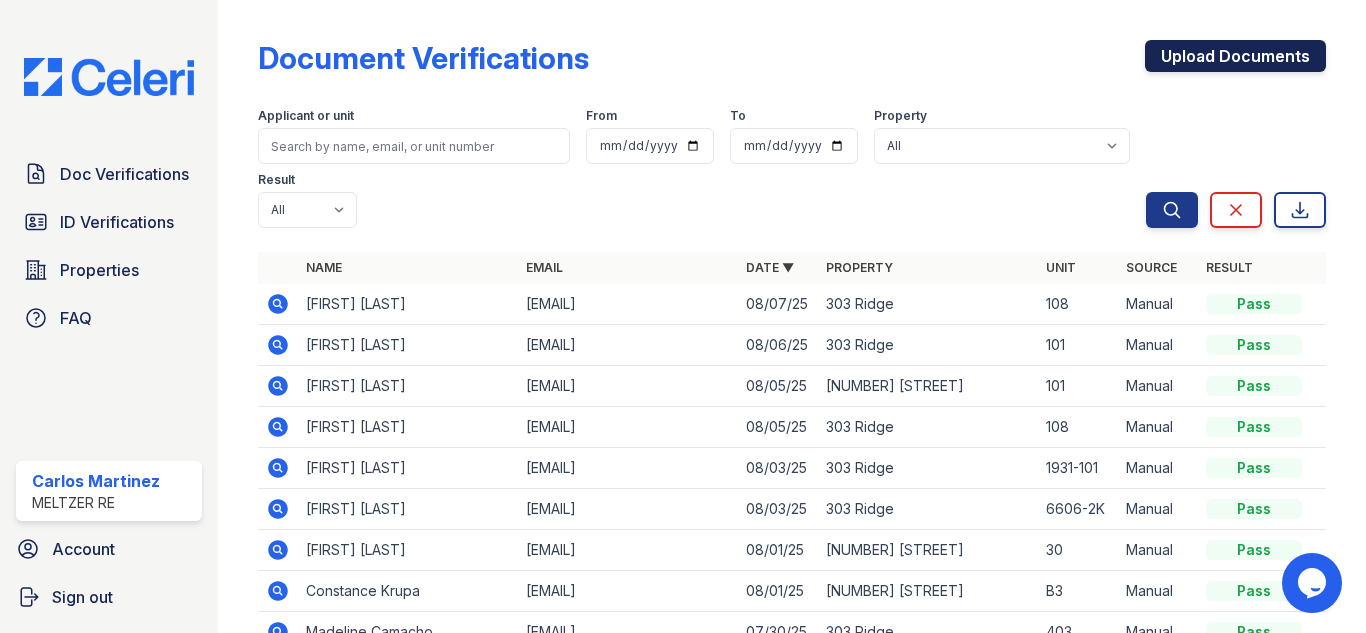 click on "Upload Documents" at bounding box center [1235, 56] 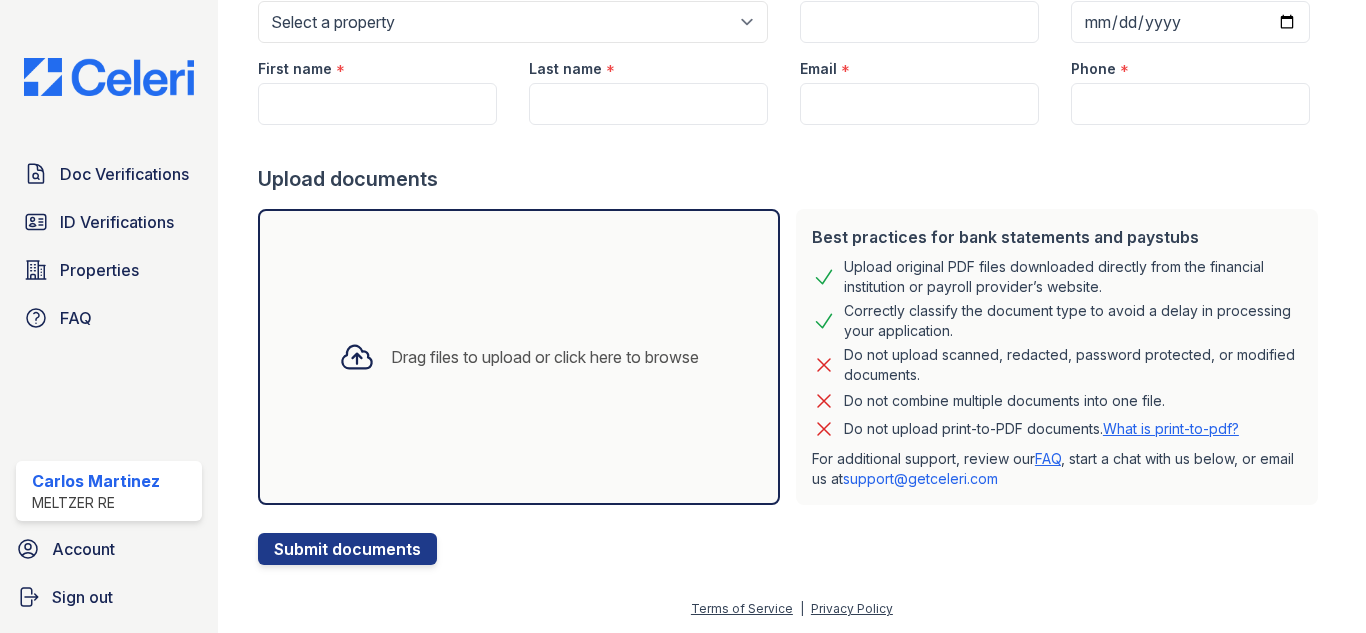 scroll, scrollTop: 123, scrollLeft: 0, axis: vertical 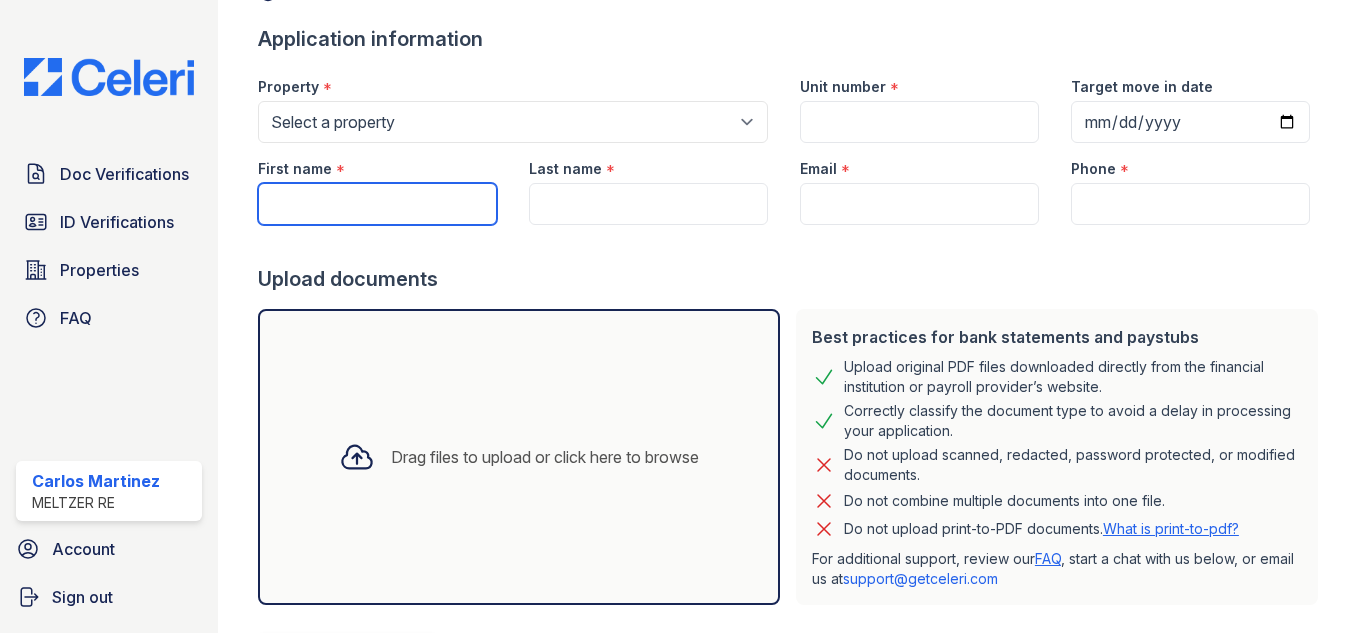 click on "First name" at bounding box center [377, 204] 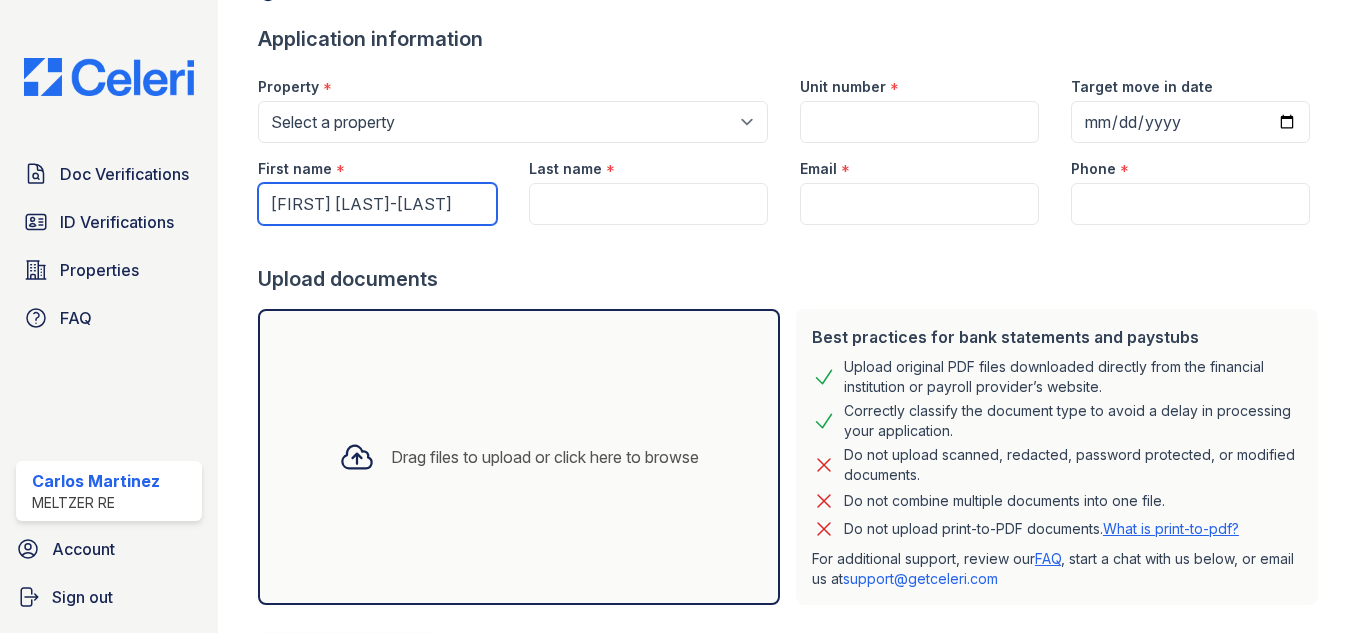 drag, startPoint x: 336, startPoint y: 202, endPoint x: 473, endPoint y: 206, distance: 137.05838 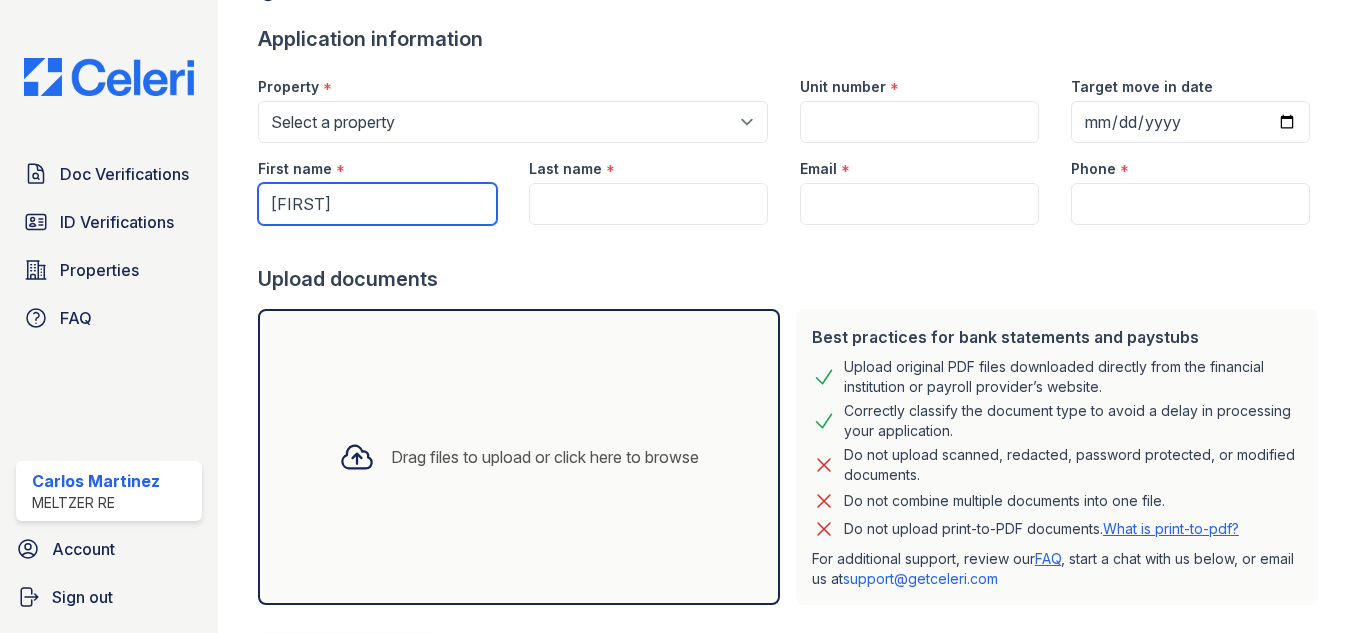 type on "[FIRST]" 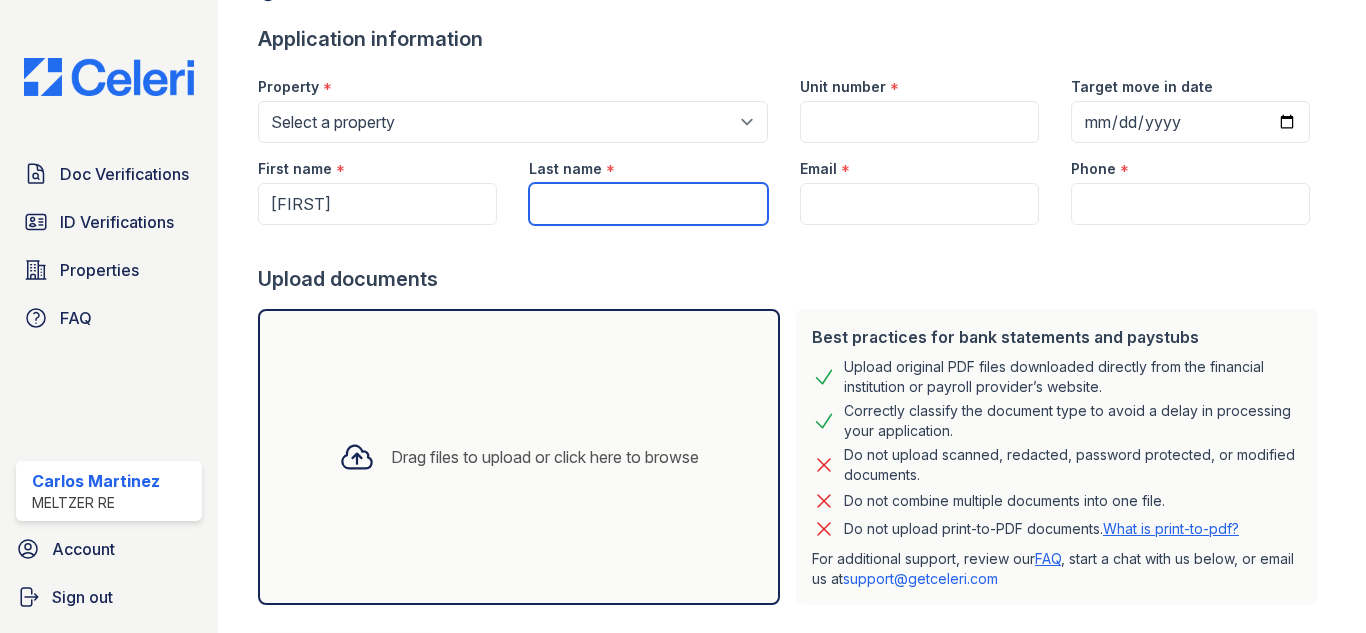 click on "Last name" at bounding box center [648, 204] 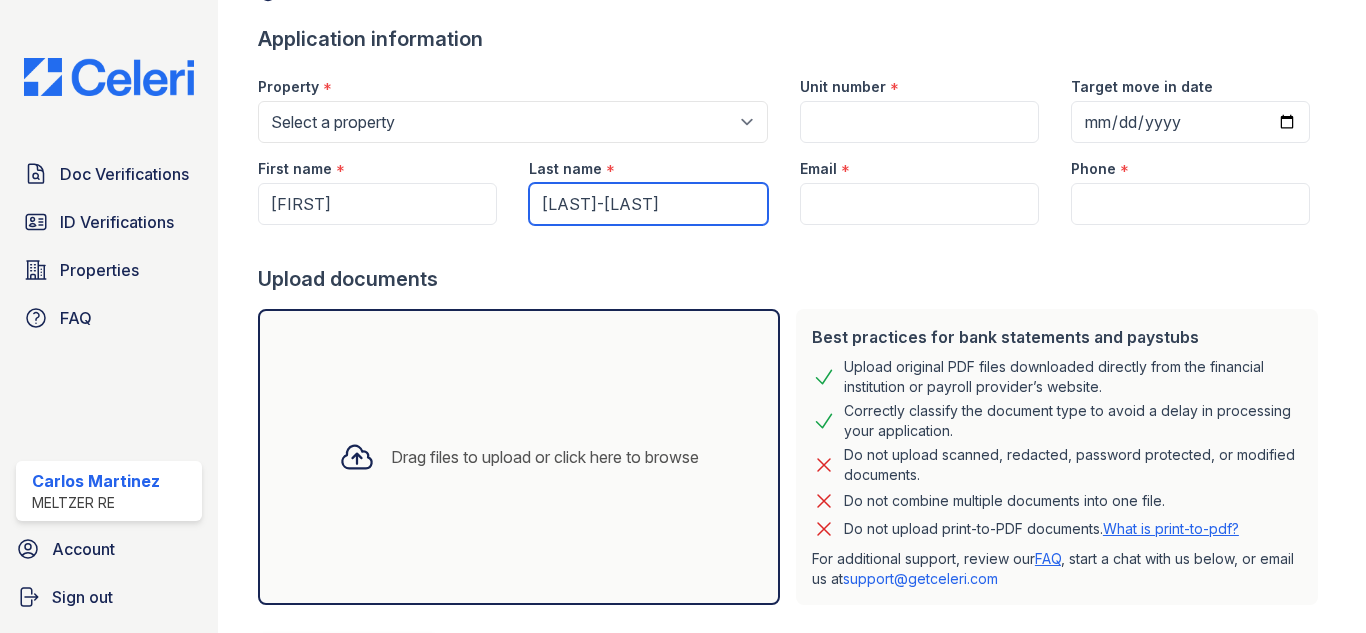type on "[LAST]-[LAST]" 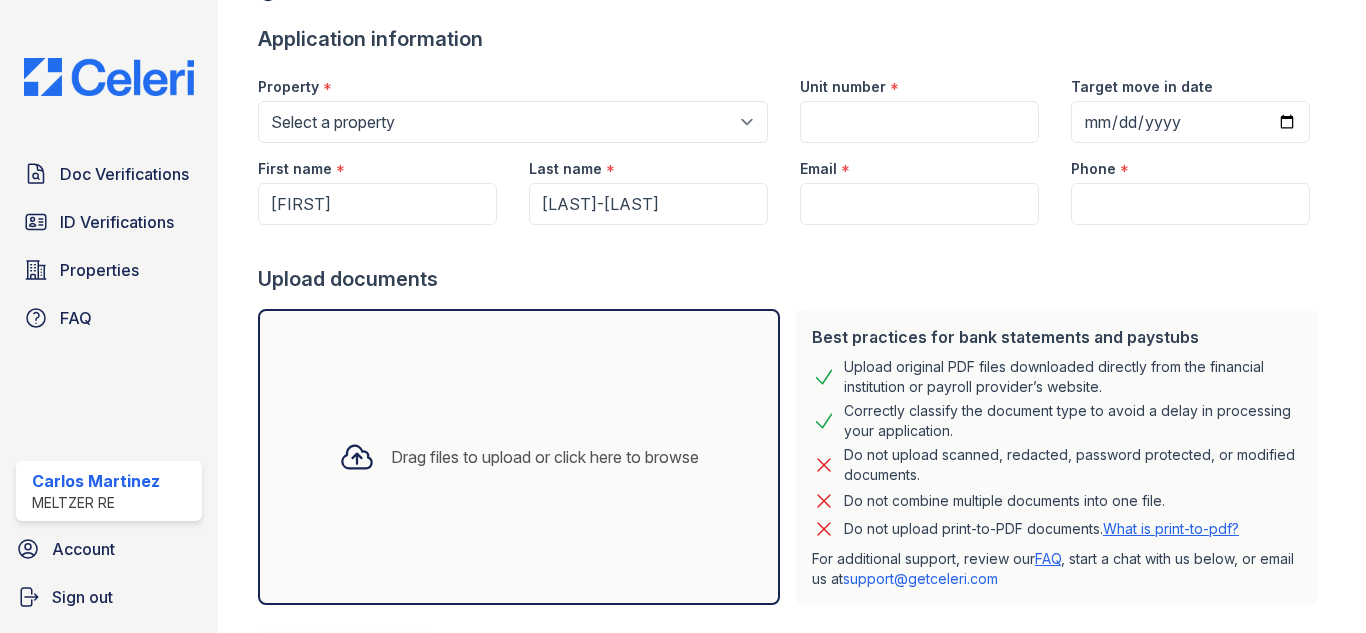 click at bounding box center [792, 245] 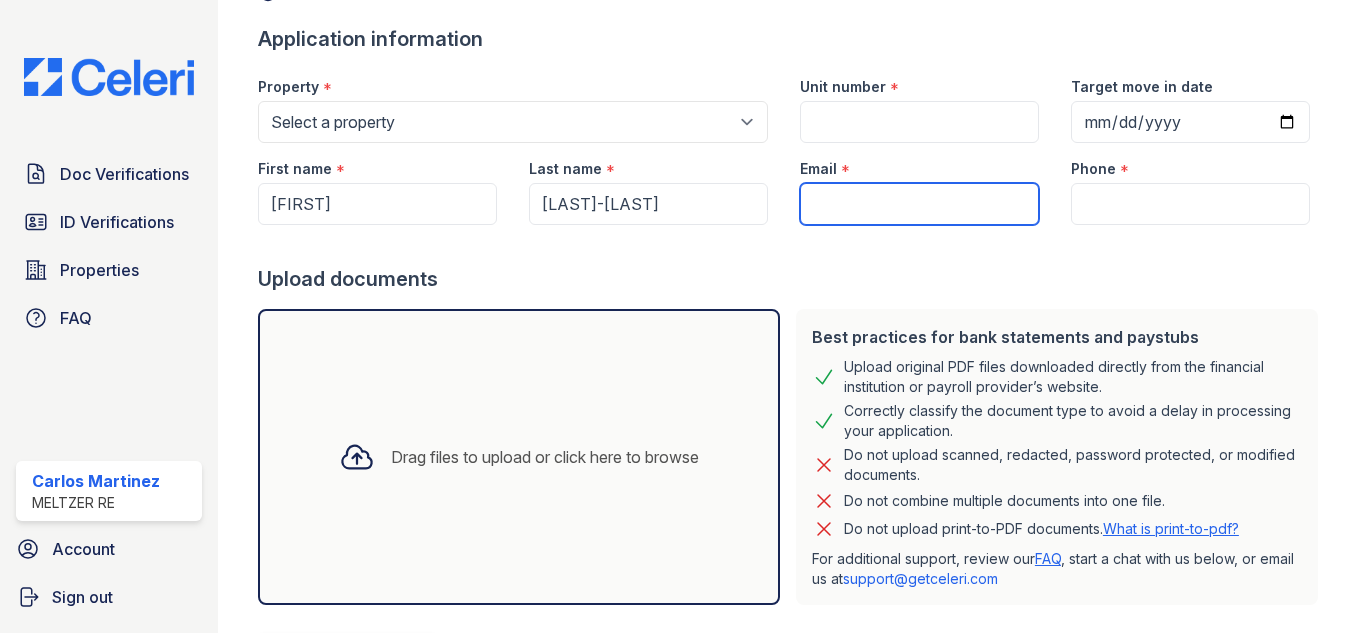 click on "Email" at bounding box center (919, 204) 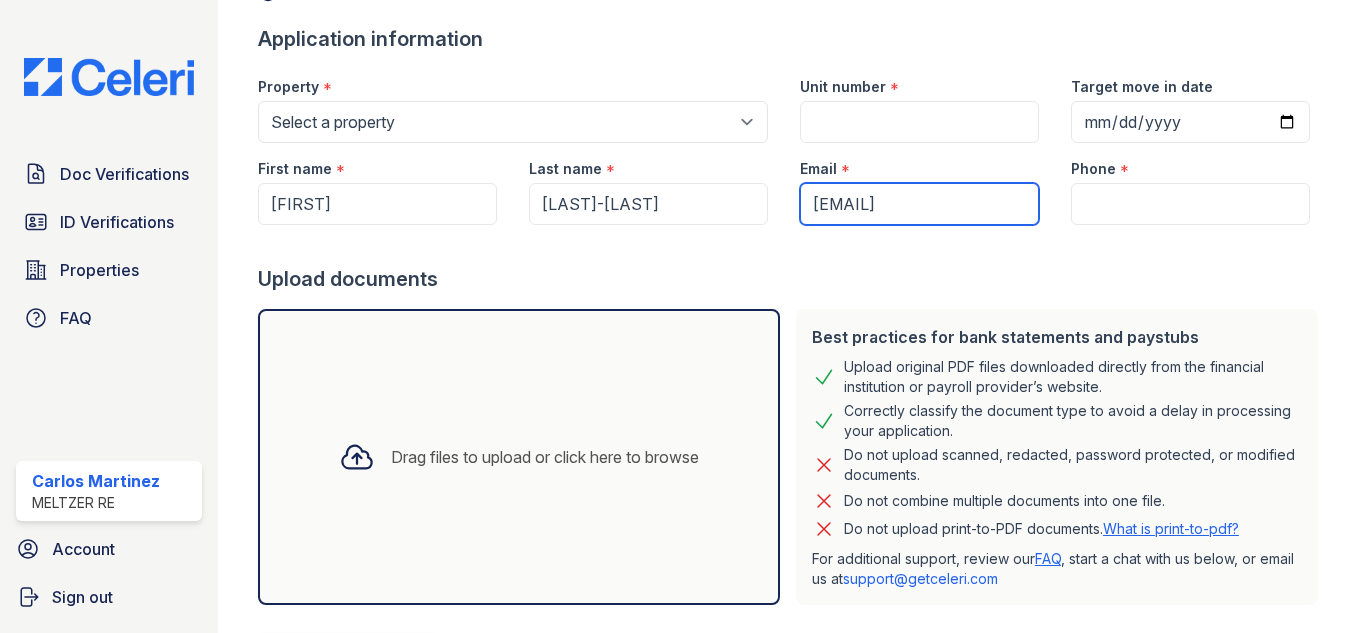 type on "[EMAIL]" 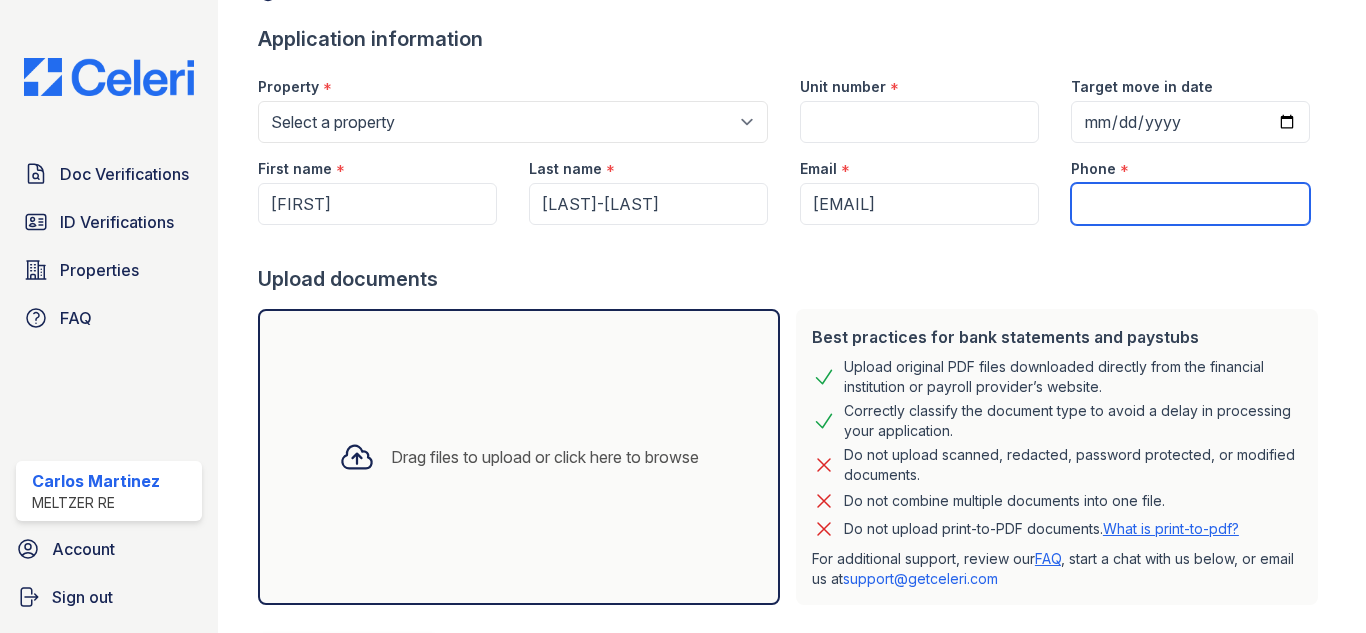 click on "Phone" at bounding box center [1190, 204] 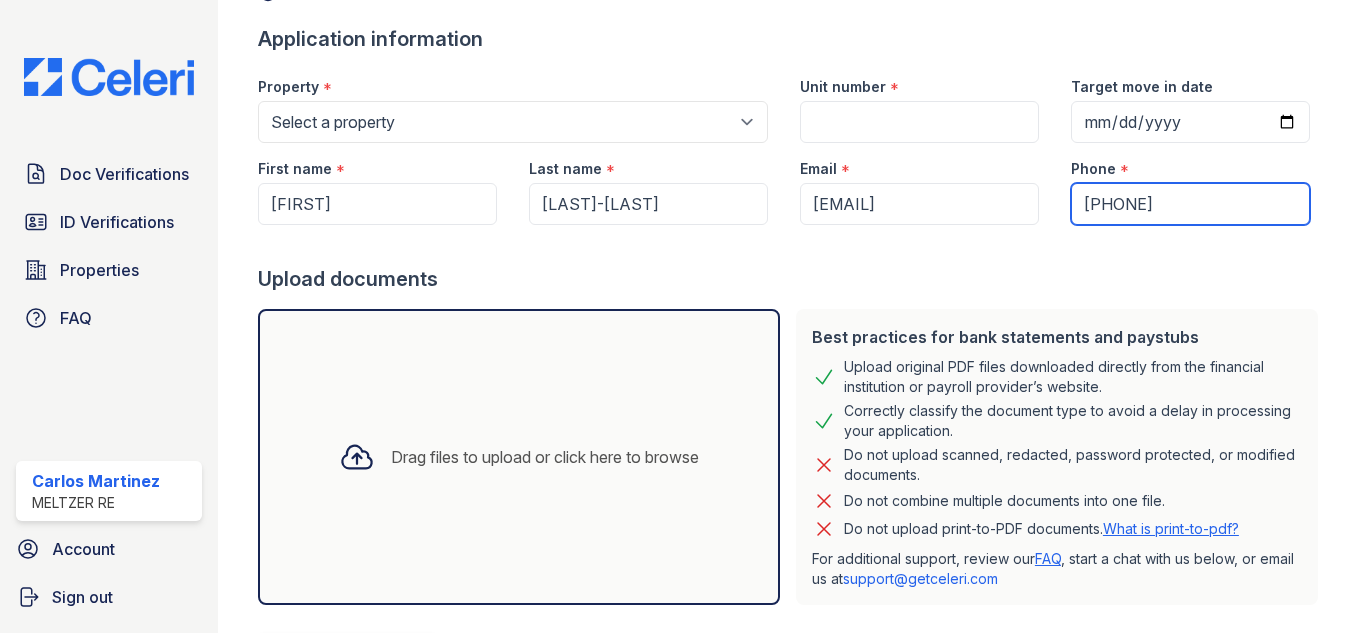type on "[PHONE]" 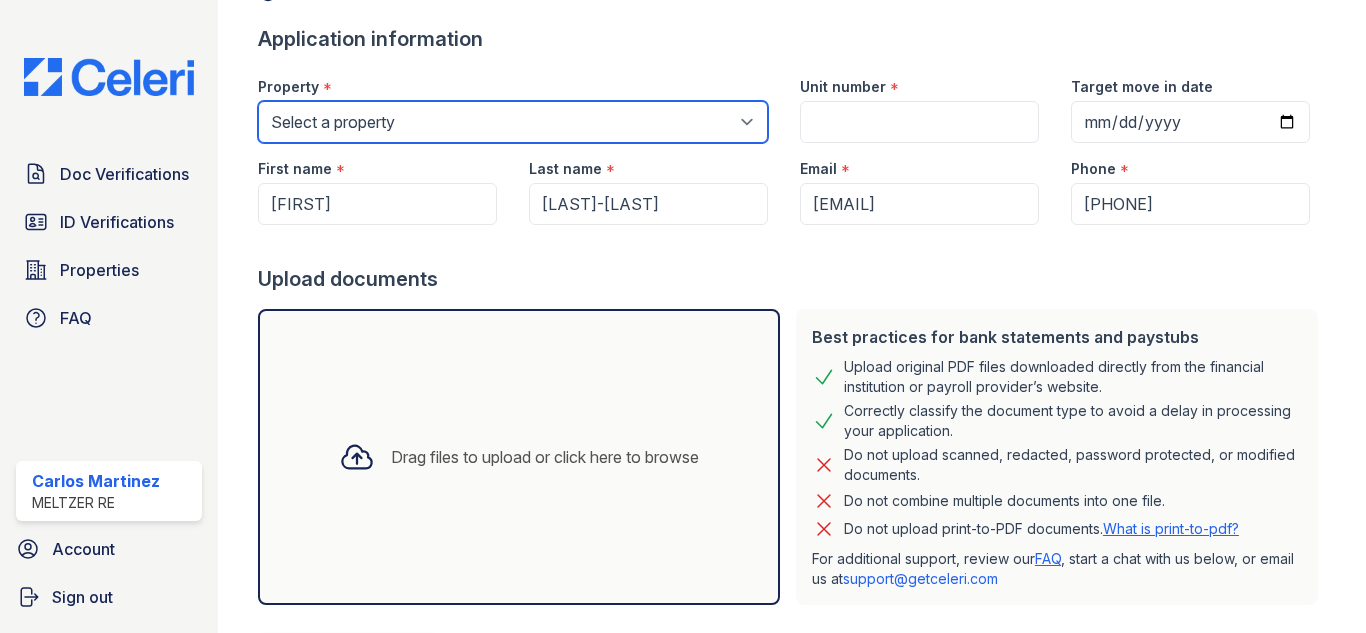 click on "Select a property
303 Ridge
309 Sherman Ave
316 Sherman Ave
420 Elmwood
801 Case St
801 Monroe St
820 Reba Pl" at bounding box center (513, 122) 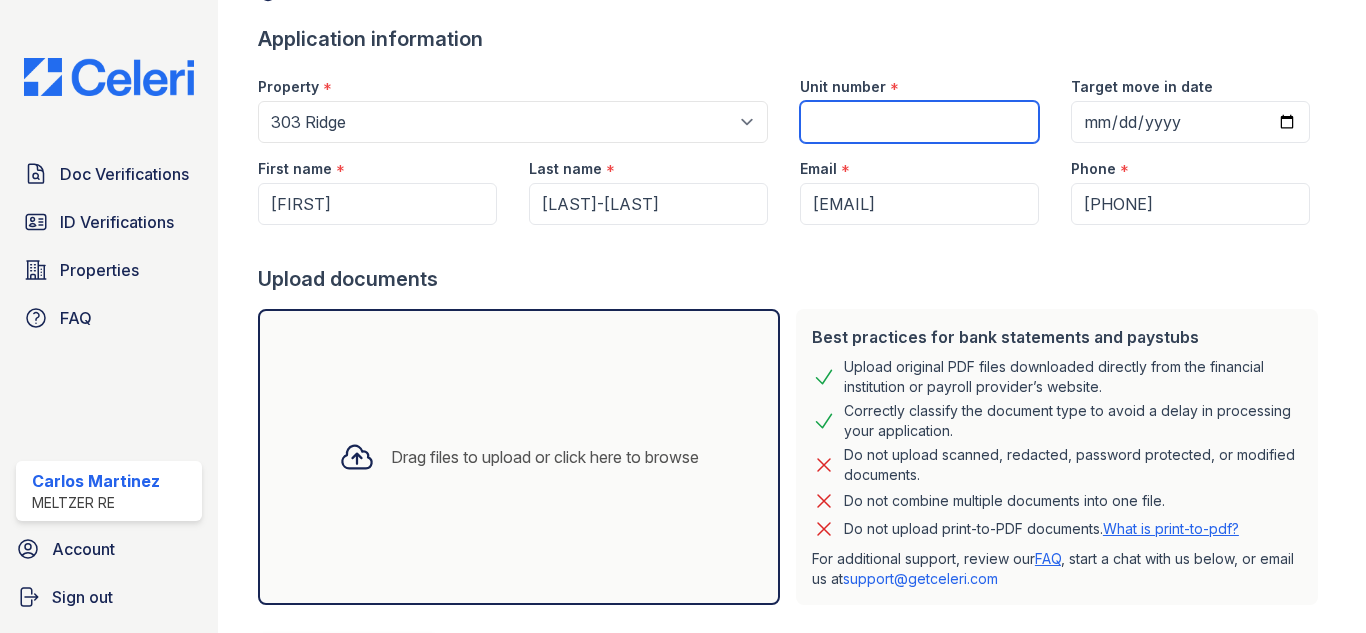 click on "Unit number" at bounding box center (919, 122) 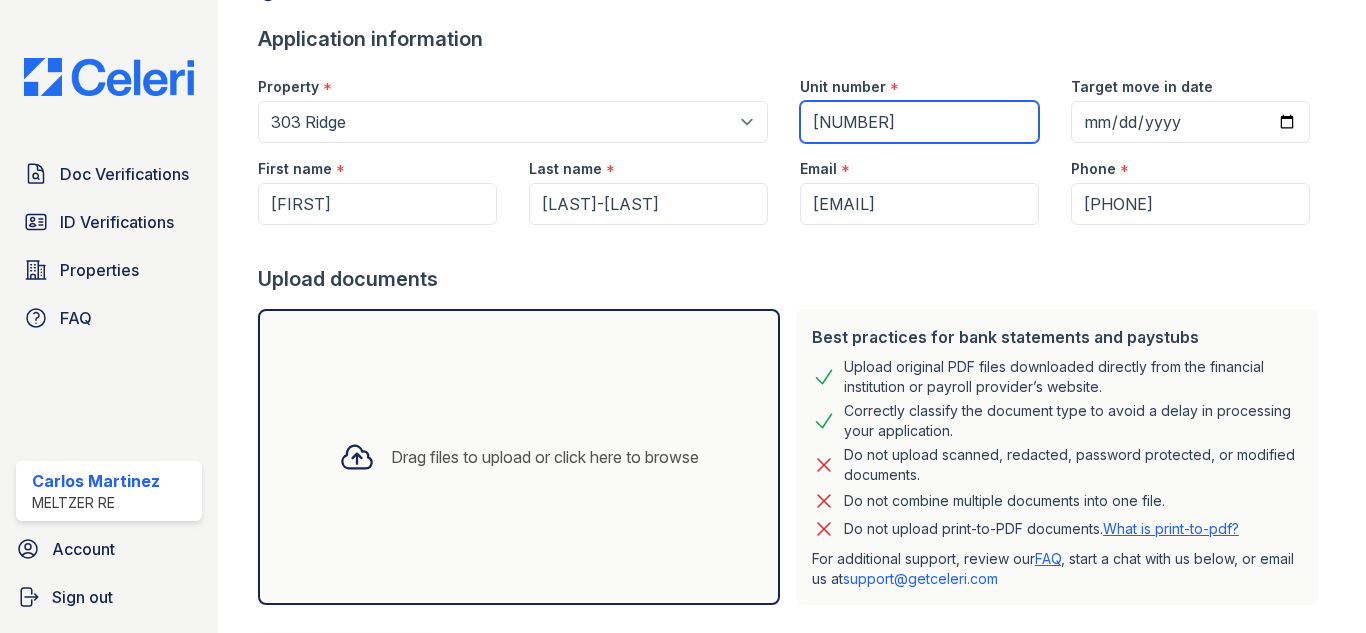 type on "[NUMBER]" 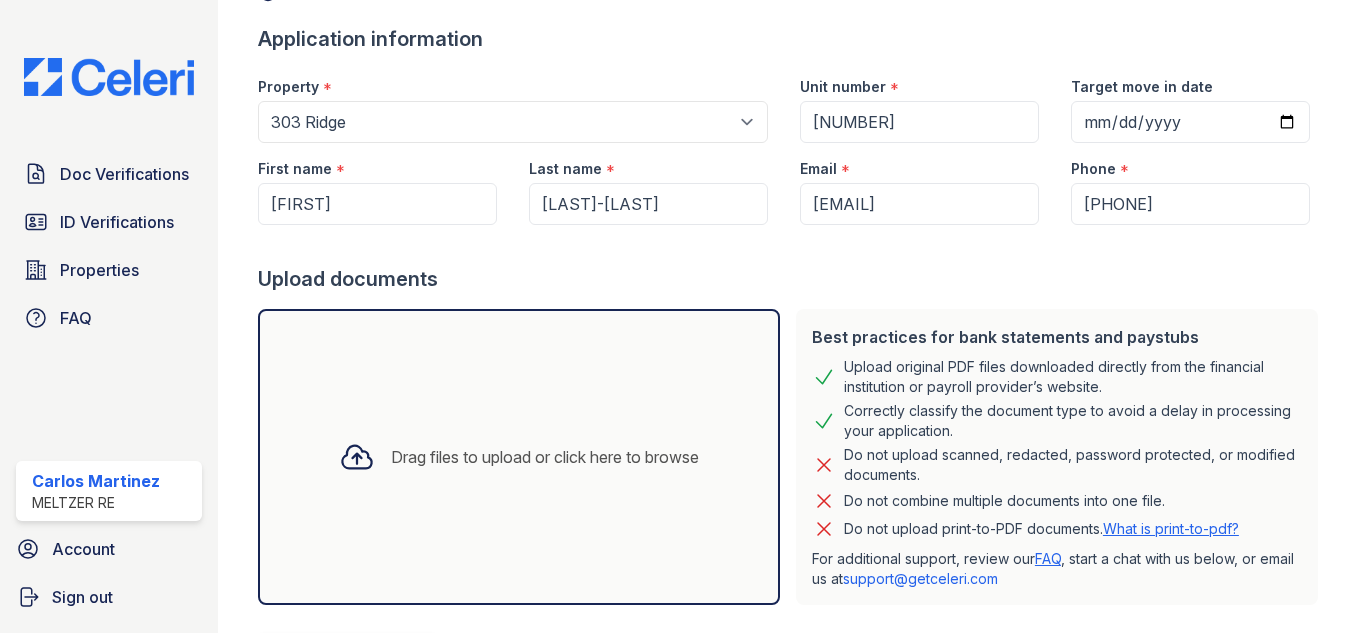 click on "Upload documents" at bounding box center (792, 279) 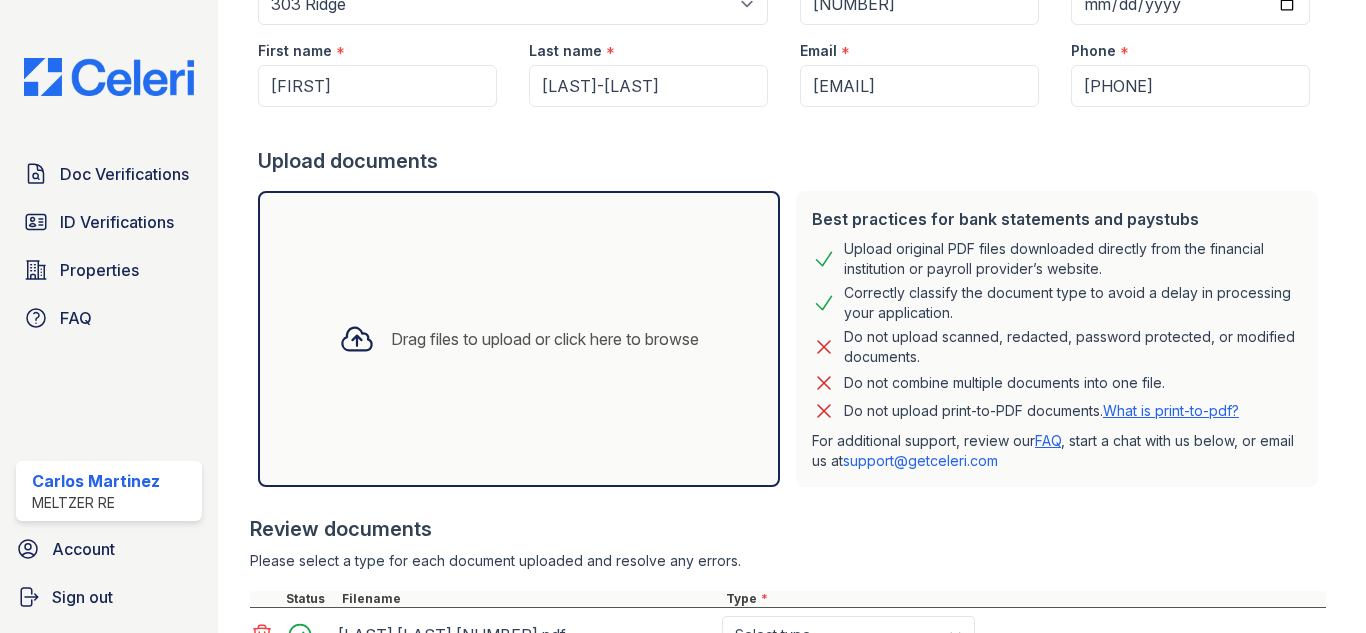 scroll, scrollTop: 423, scrollLeft: 0, axis: vertical 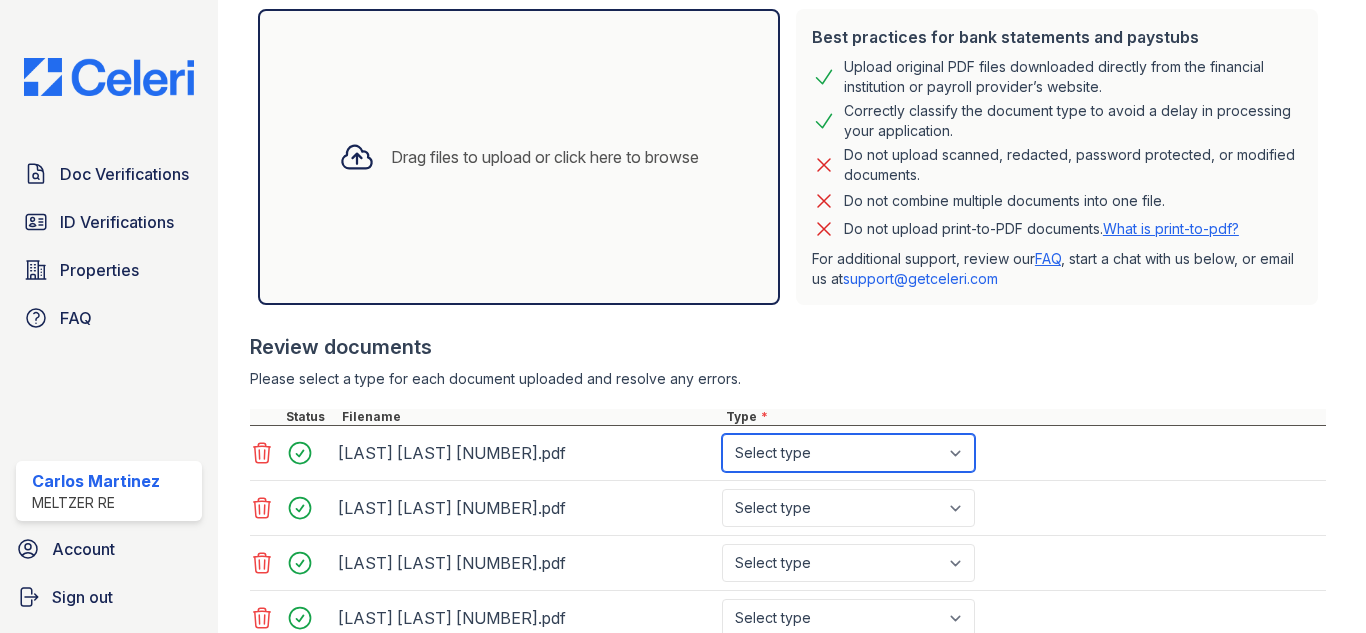 click on "Select type
Paystub
Bank Statement
Offer Letter
Tax Documents
Benefit Award Letter
Investment Account Statement
Other" at bounding box center (848, 453) 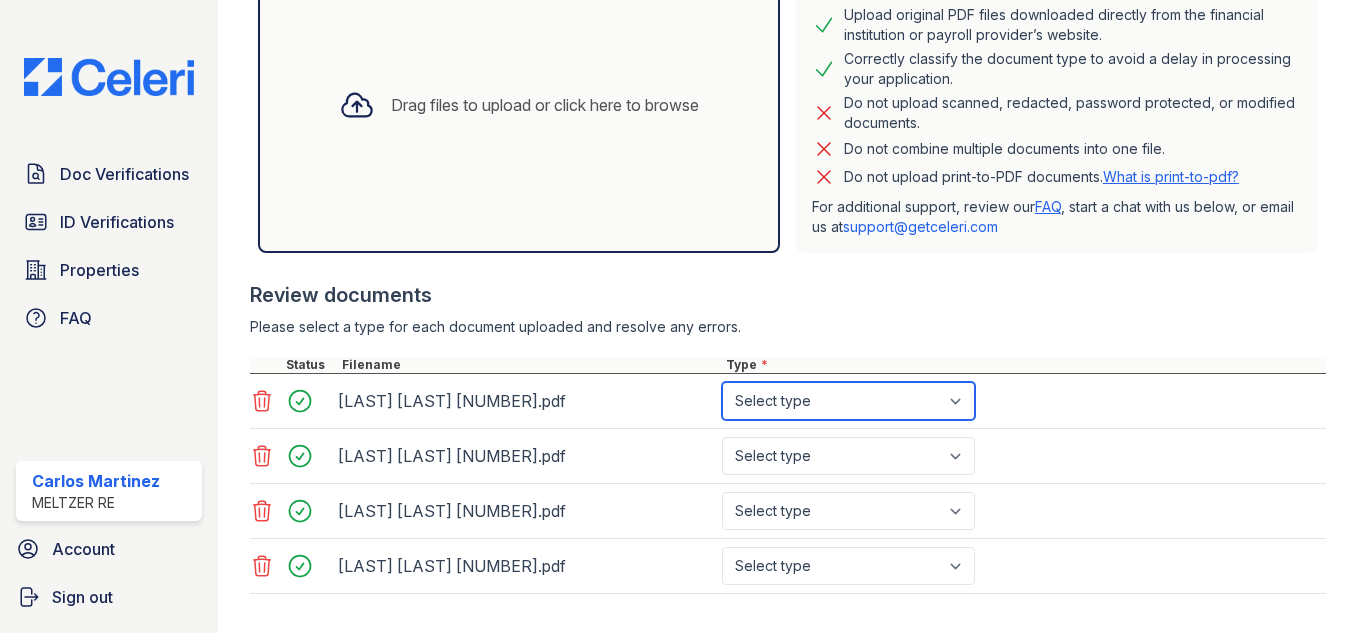 scroll, scrollTop: 523, scrollLeft: 0, axis: vertical 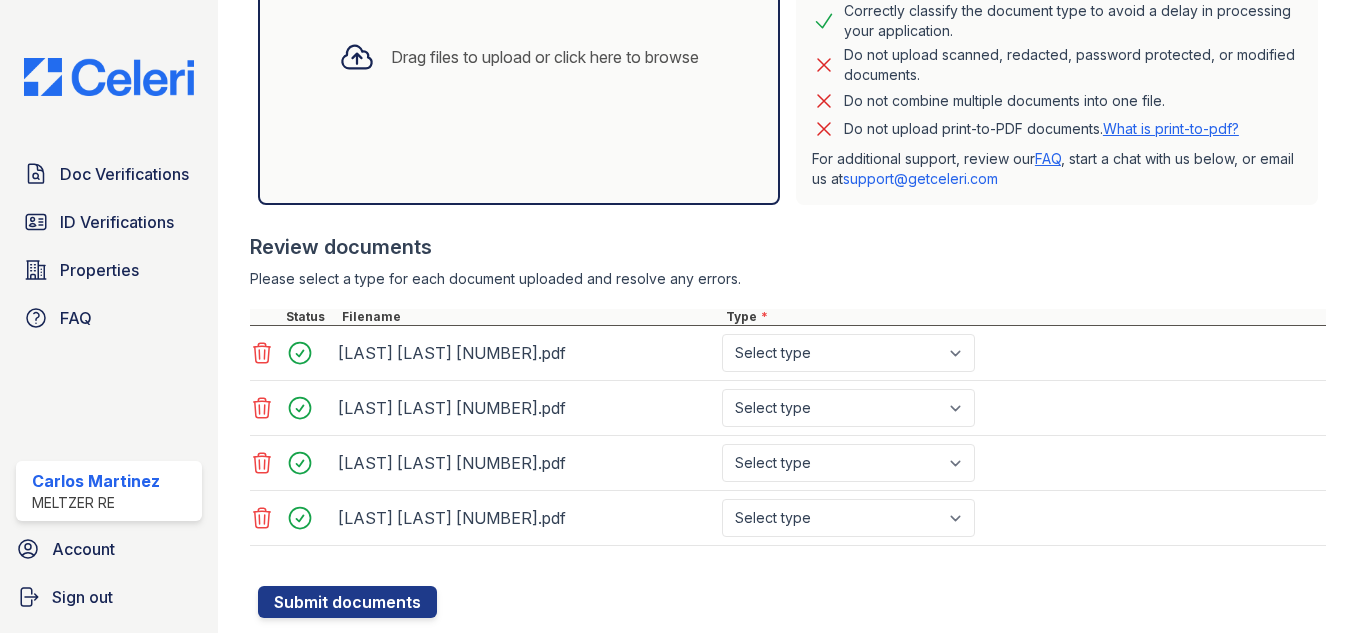 click 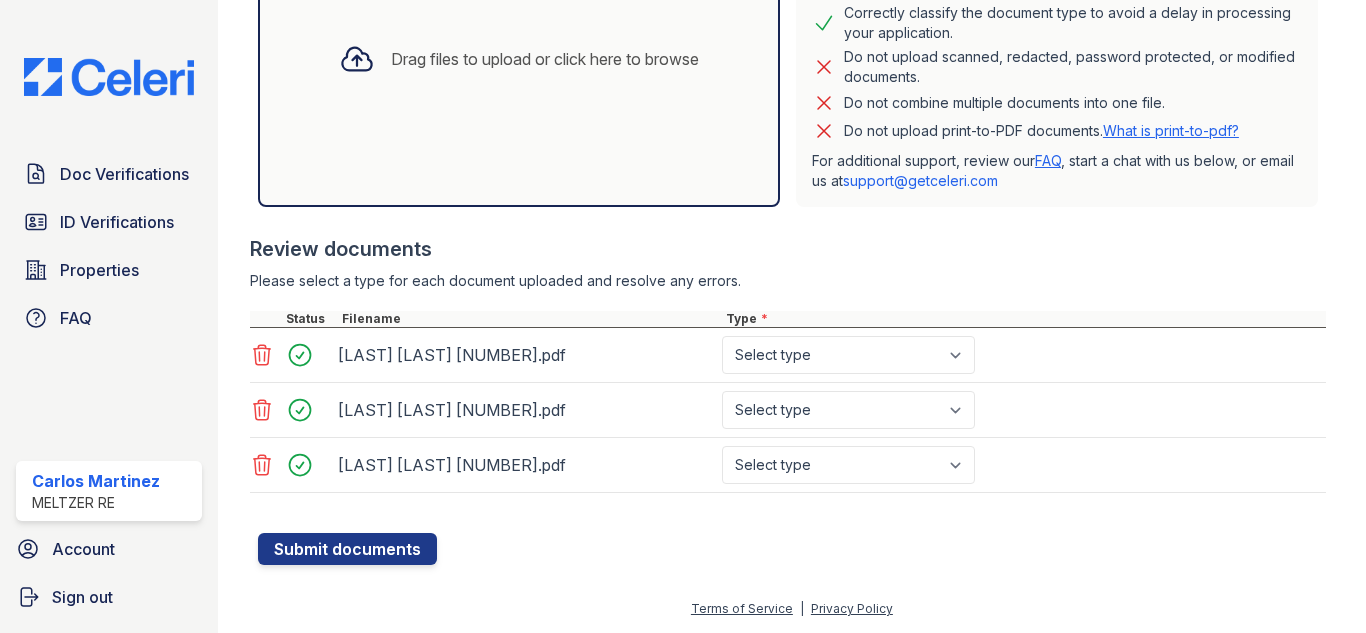 scroll, scrollTop: 521, scrollLeft: 0, axis: vertical 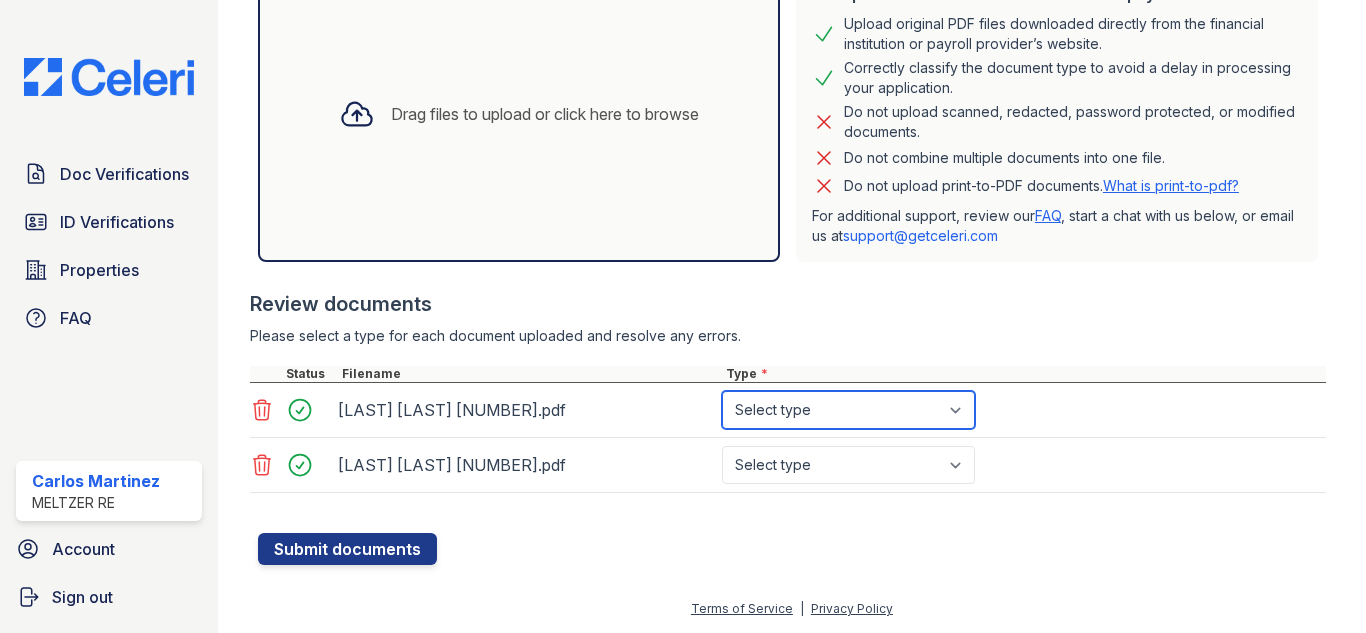 click on "Select type
Paystub
Bank Statement
Offer Letter
Tax Documents
Benefit Award Letter
Investment Account Statement
Other" at bounding box center [848, 410] 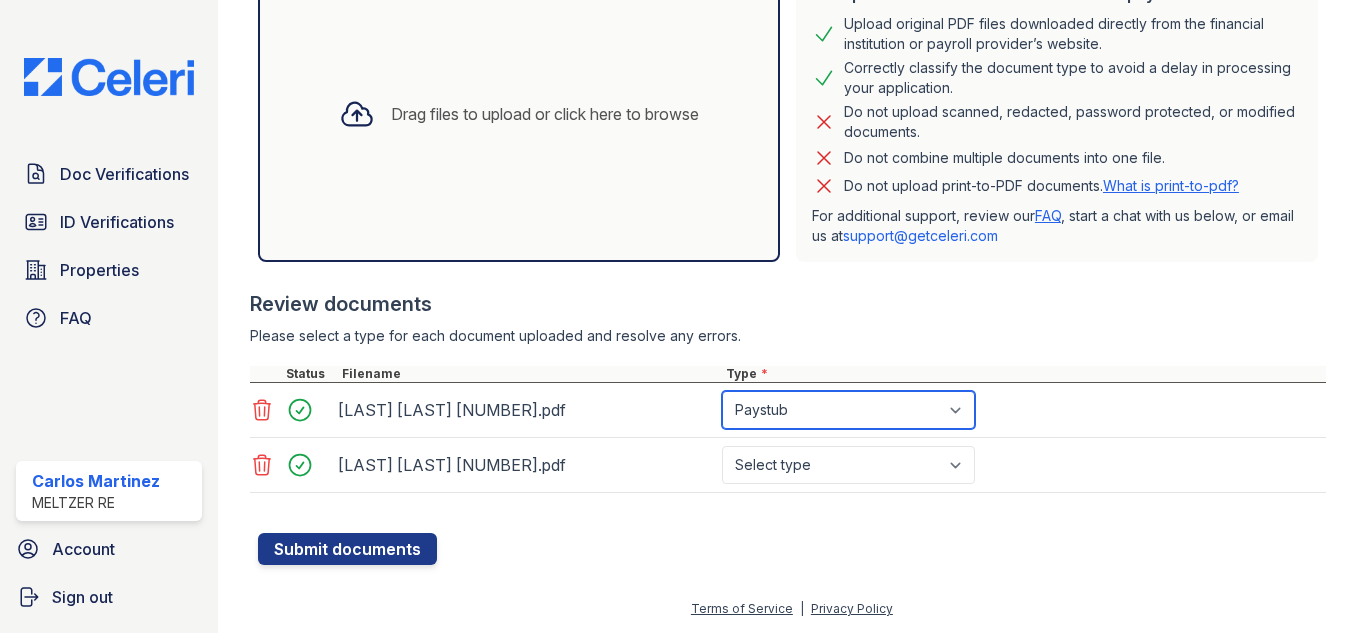 click on "Select type
Paystub
Bank Statement
Offer Letter
Tax Documents
Benefit Award Letter
Investment Account Statement
Other" at bounding box center [848, 410] 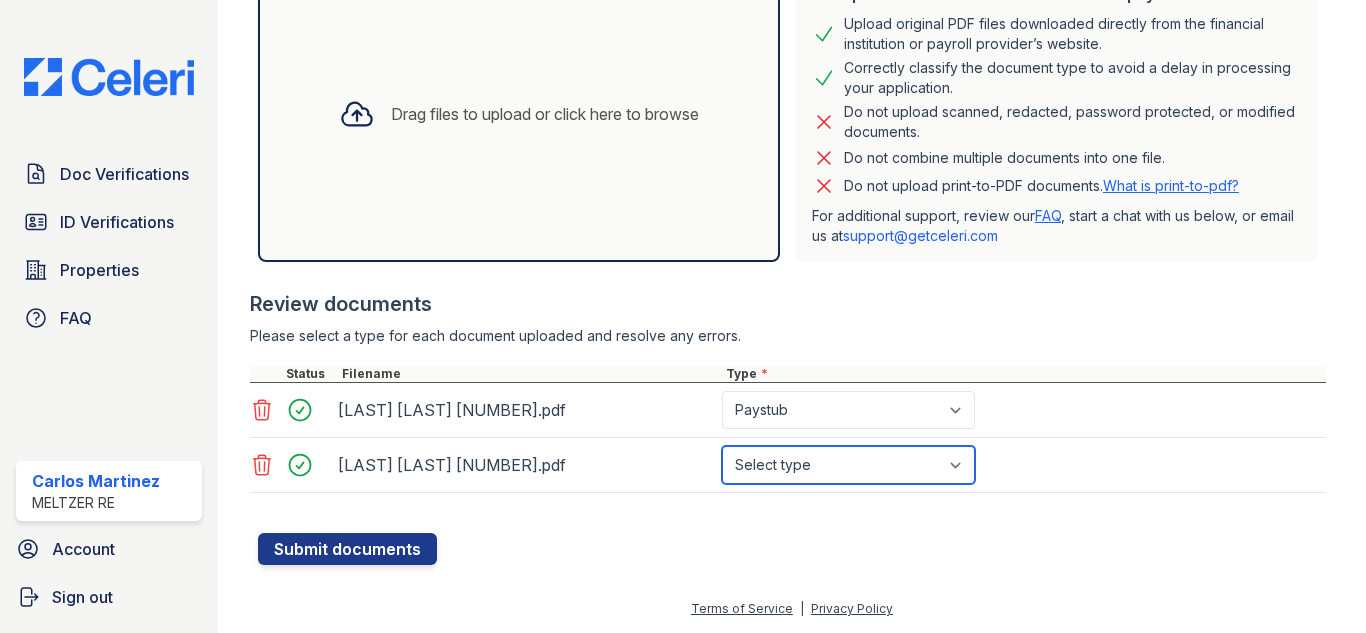 click on "Select type
Paystub
Bank Statement
Offer Letter
Tax Documents
Benefit Award Letter
Investment Account Statement
Other" at bounding box center (848, 465) 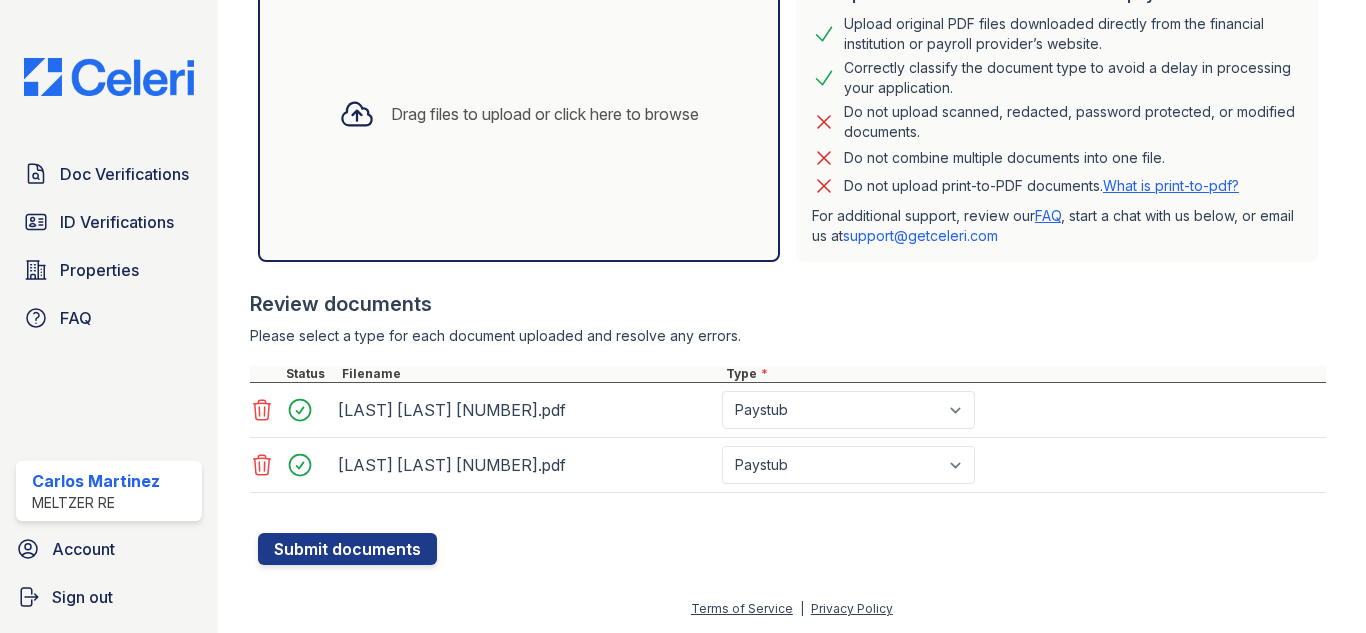 click on "Review documents" at bounding box center [788, 304] 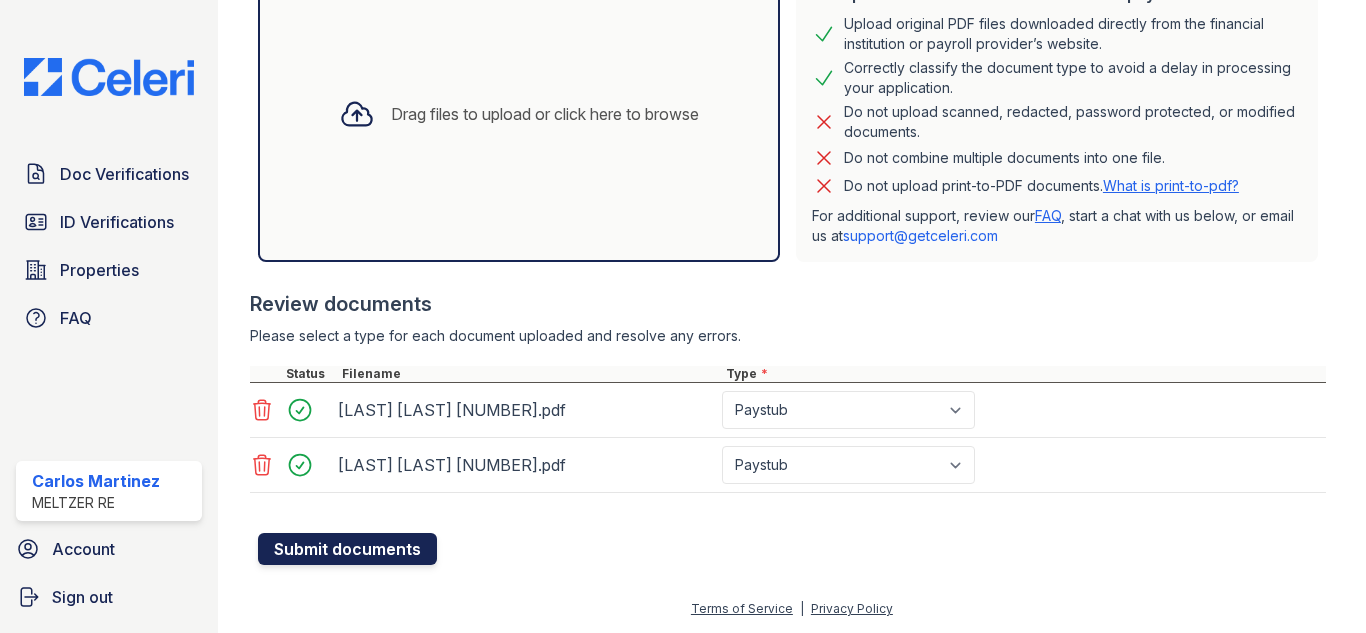 click on "Submit documents" at bounding box center [347, 549] 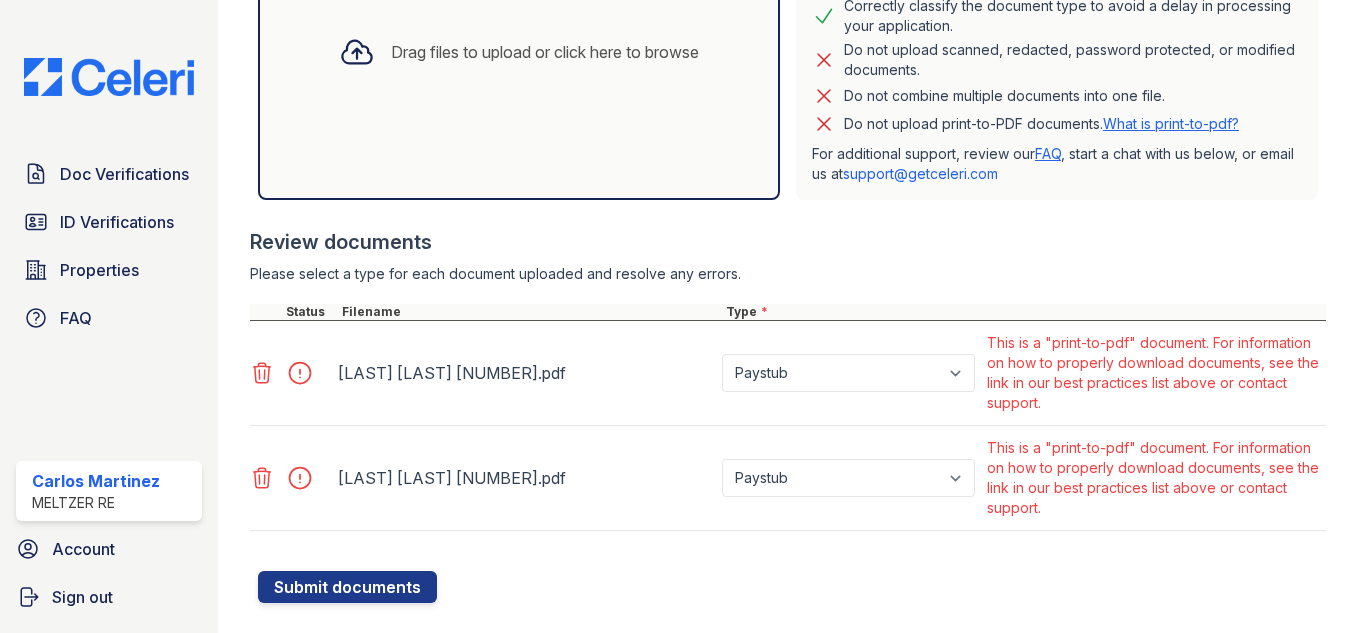 scroll, scrollTop: 600, scrollLeft: 0, axis: vertical 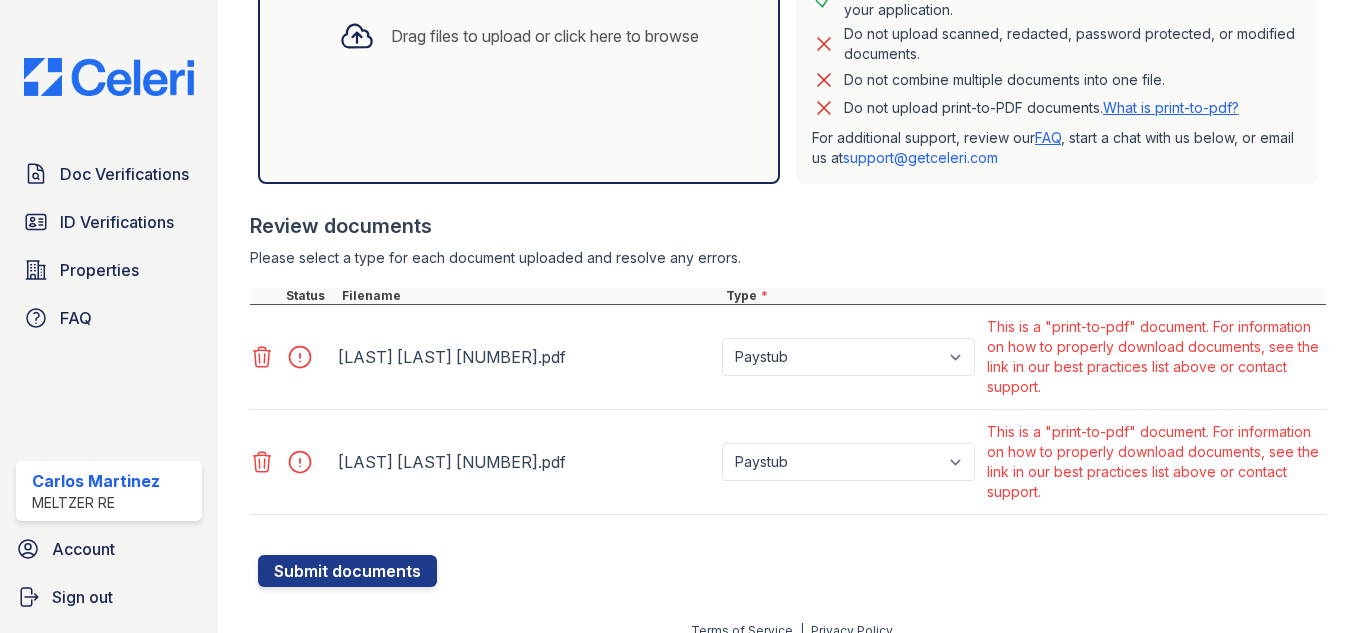 drag, startPoint x: 994, startPoint y: 324, endPoint x: 1189, endPoint y: 387, distance: 204.92438 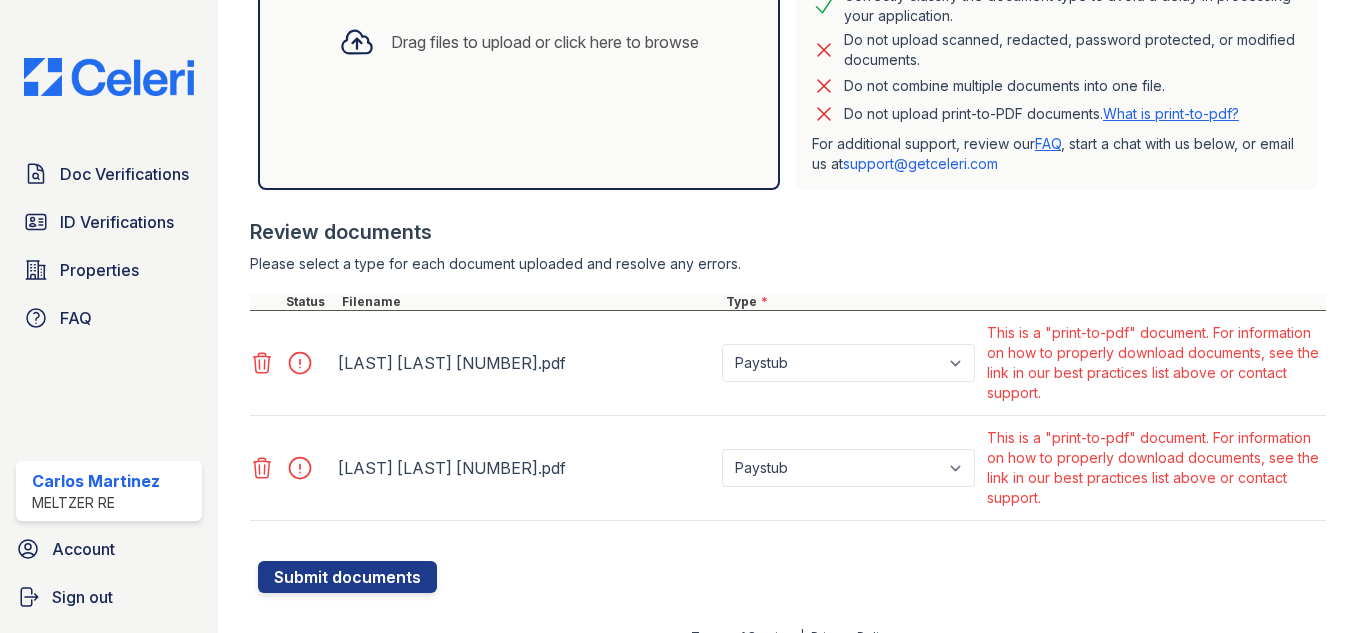 scroll, scrollTop: 600, scrollLeft: 0, axis: vertical 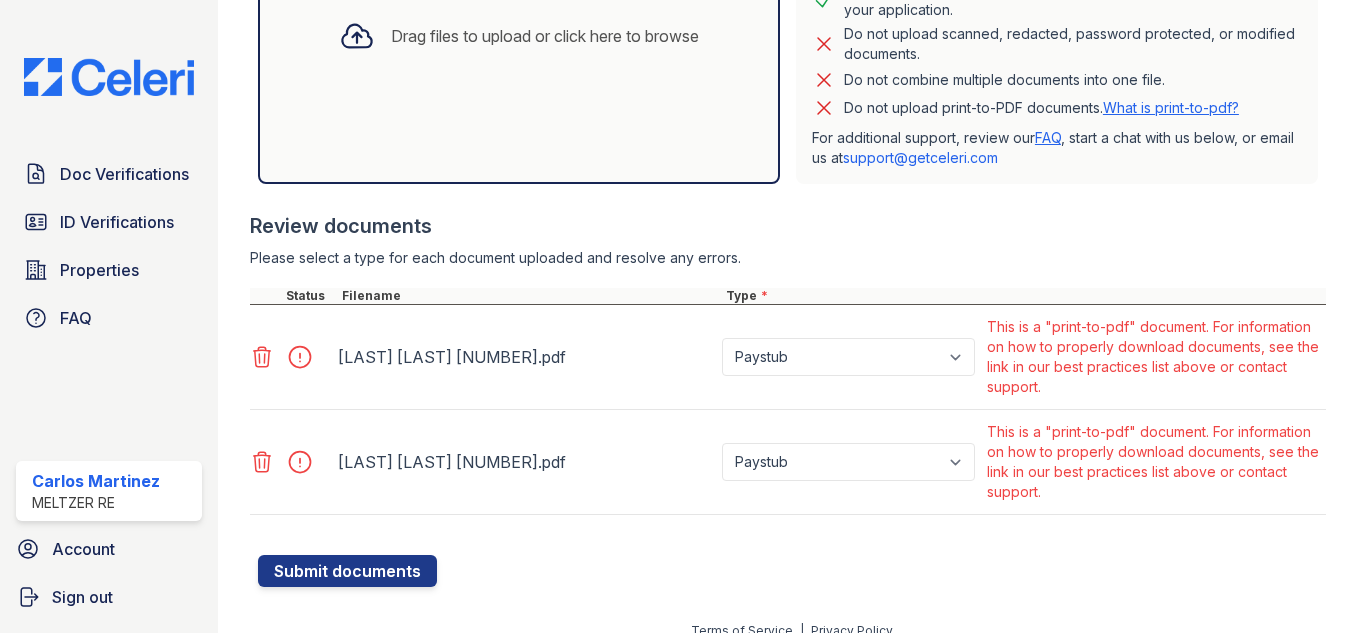 drag, startPoint x: 1108, startPoint y: 599, endPoint x: 1096, endPoint y: 516, distance: 83.86298 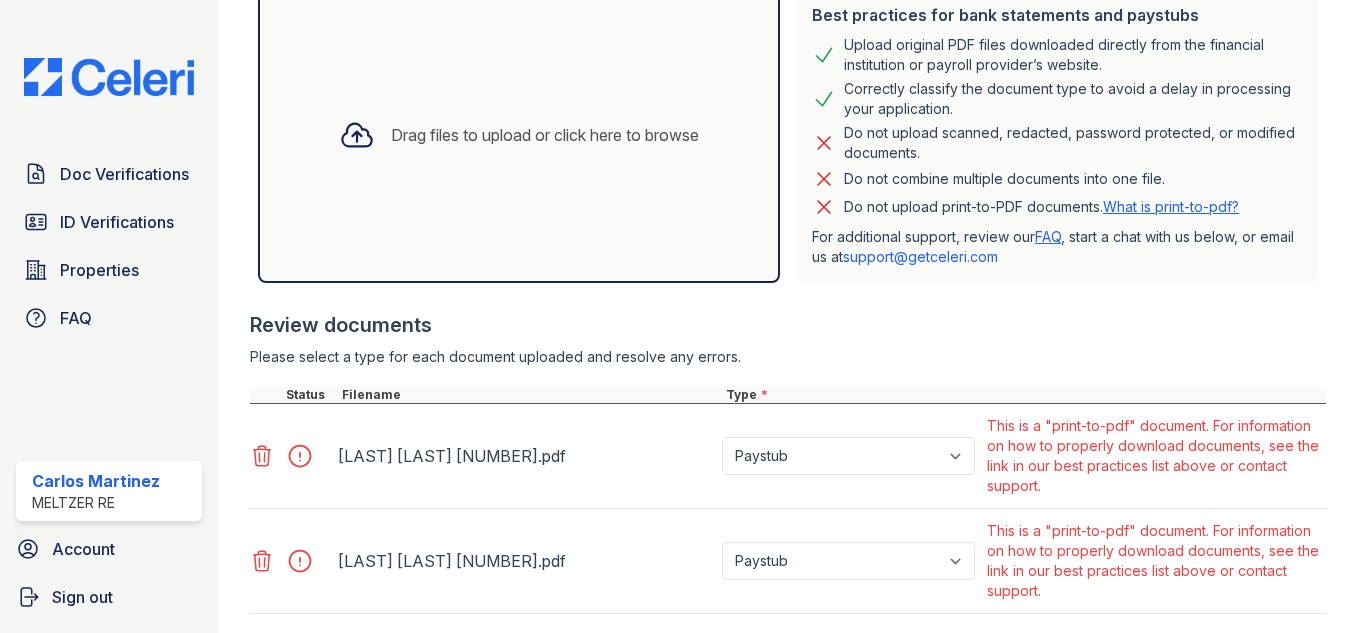 scroll, scrollTop: 500, scrollLeft: 0, axis: vertical 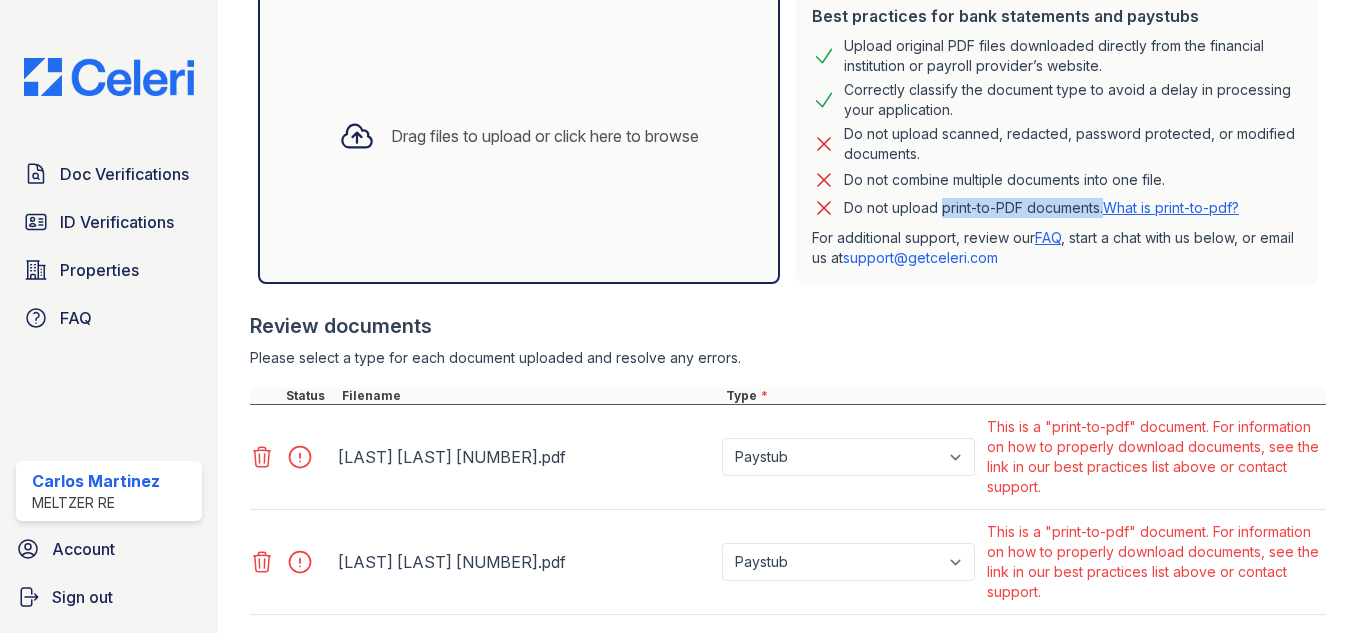drag, startPoint x: 930, startPoint y: 207, endPoint x: 1095, endPoint y: 210, distance: 165.02727 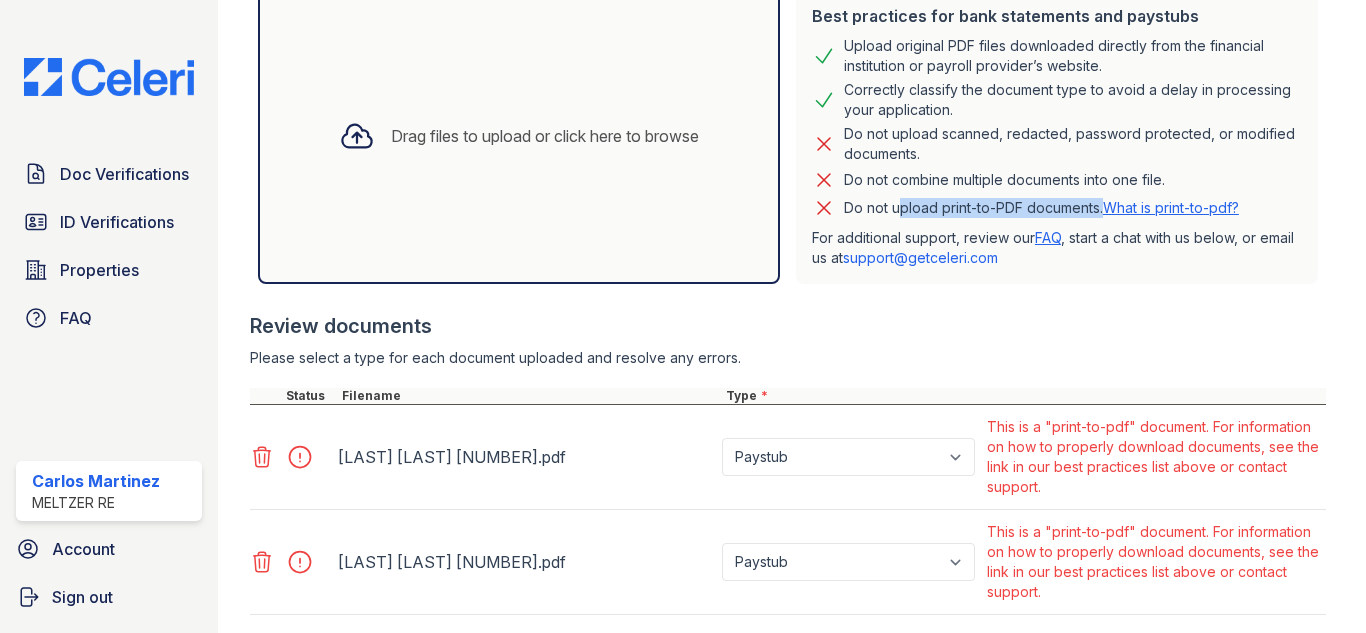 drag, startPoint x: 887, startPoint y: 208, endPoint x: 1094, endPoint y: 214, distance: 207.08694 